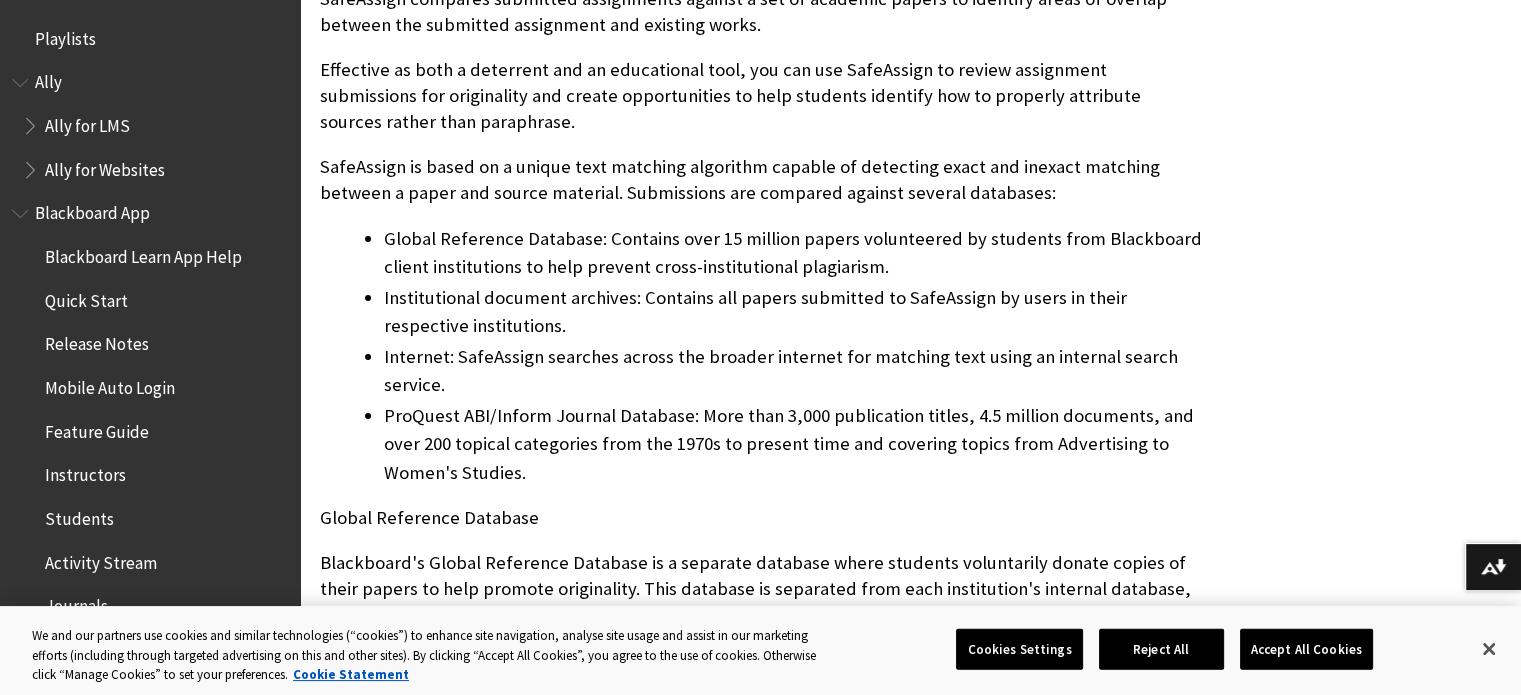 scroll, scrollTop: 1652, scrollLeft: 0, axis: vertical 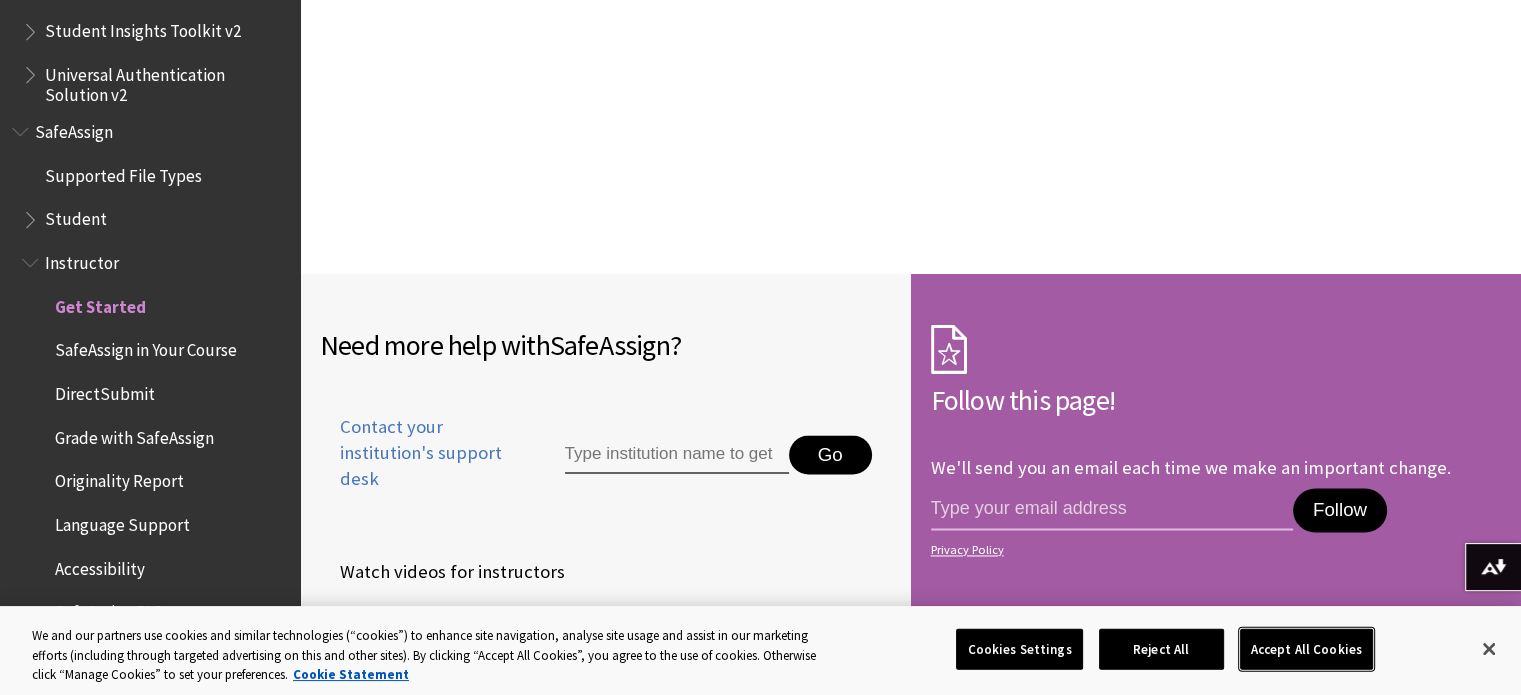 click on "Accept All Cookies" at bounding box center [1306, 649] 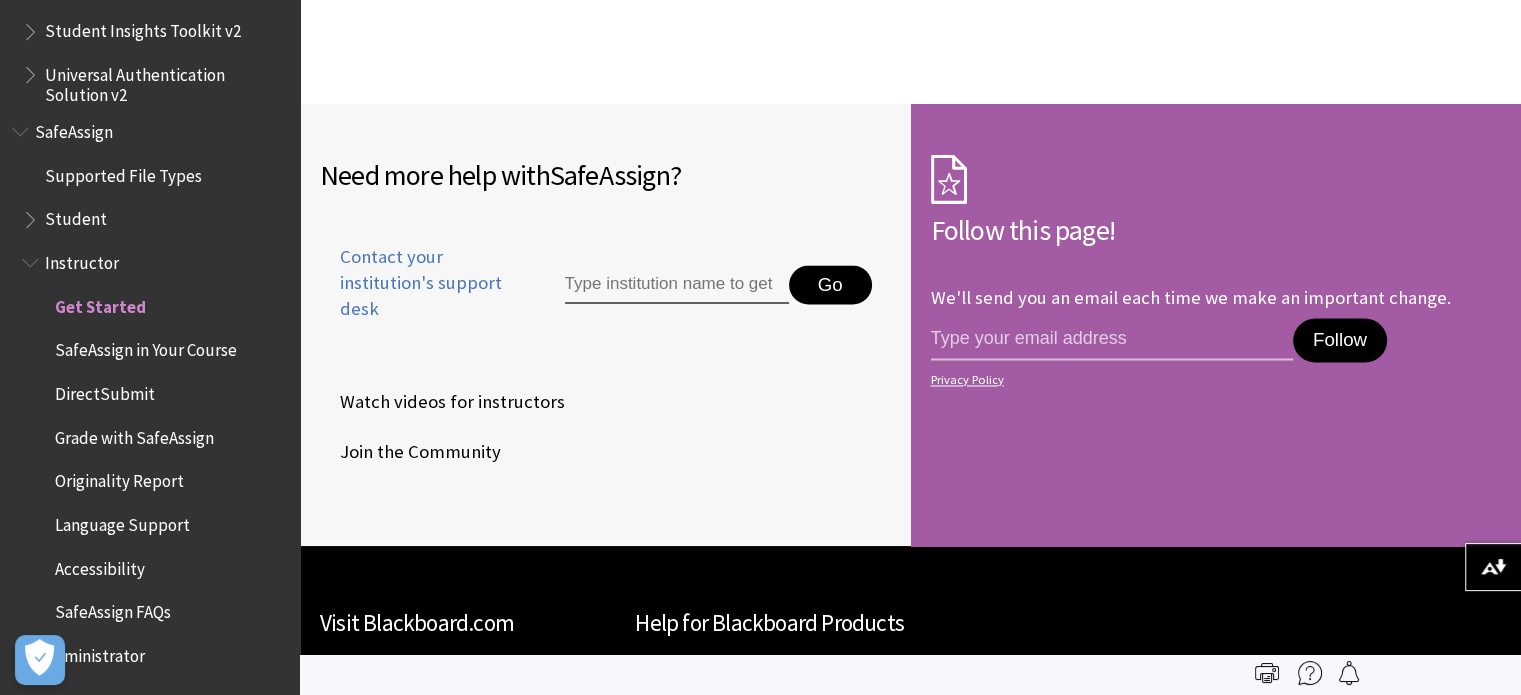 scroll, scrollTop: 3120, scrollLeft: 0, axis: vertical 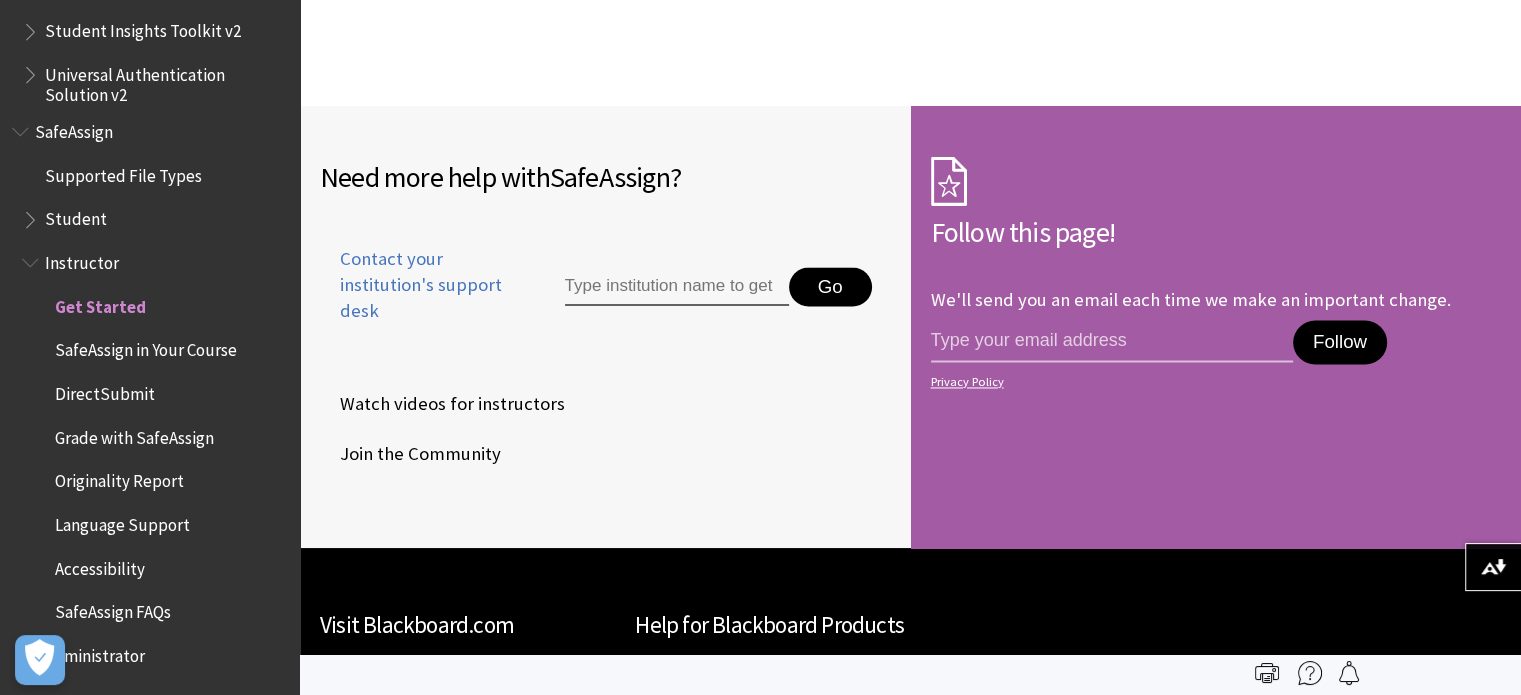 click at bounding box center (677, 287) 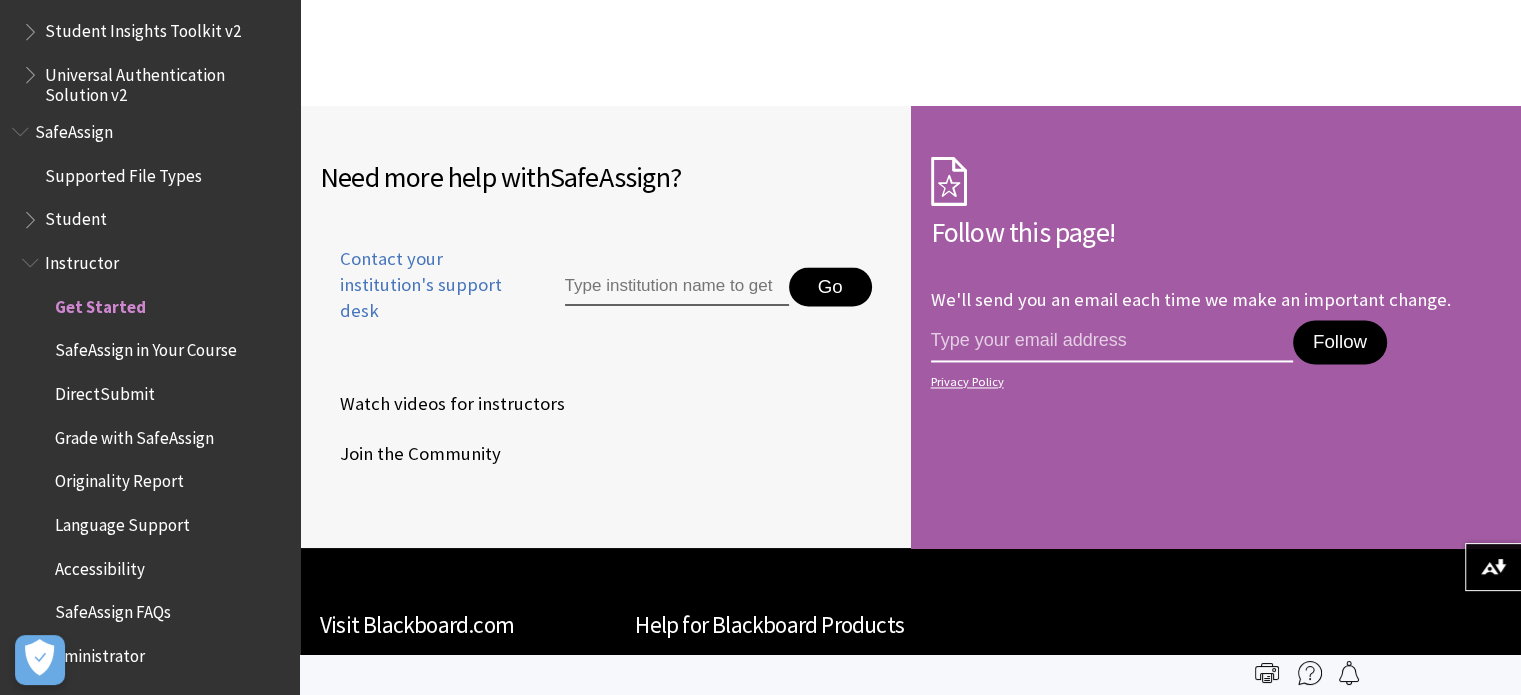 click at bounding box center [1112, 341] 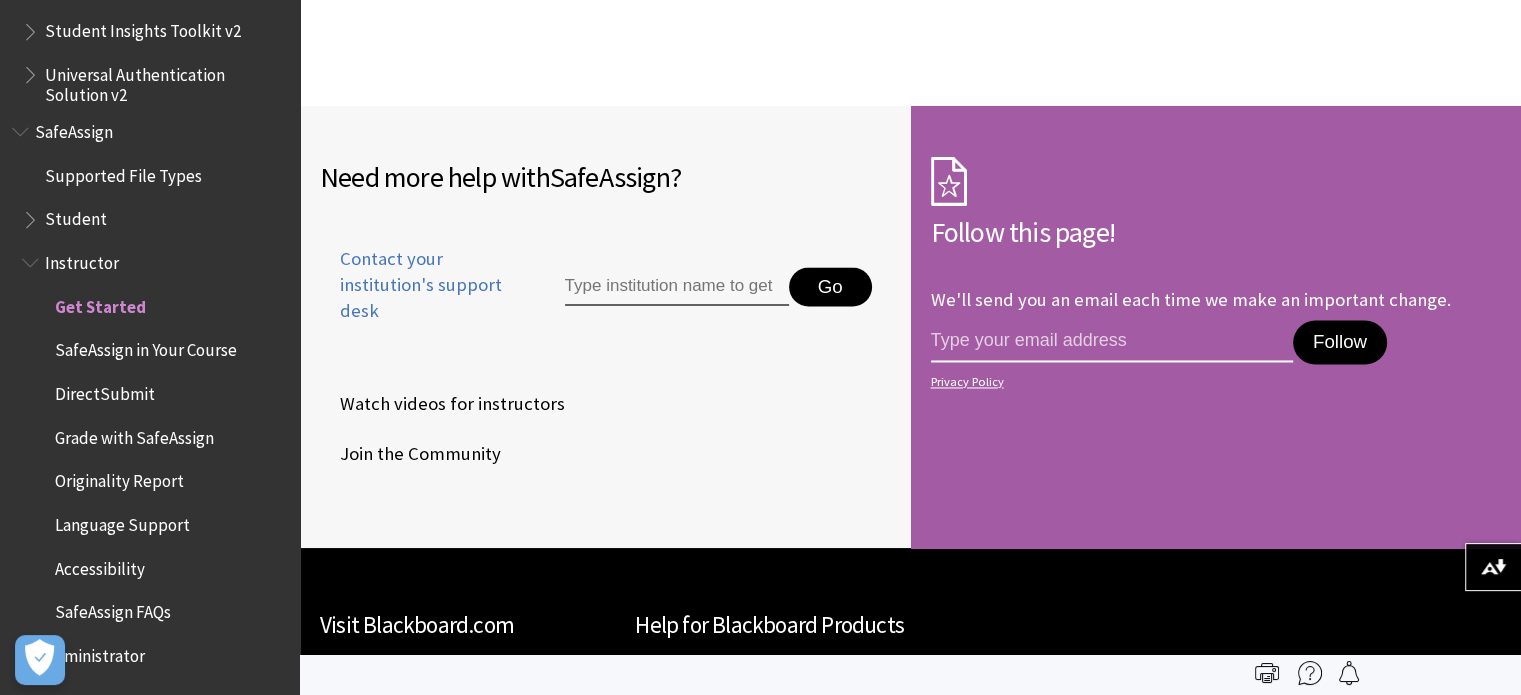 type on "nargishmallick17092000@gmail.com" 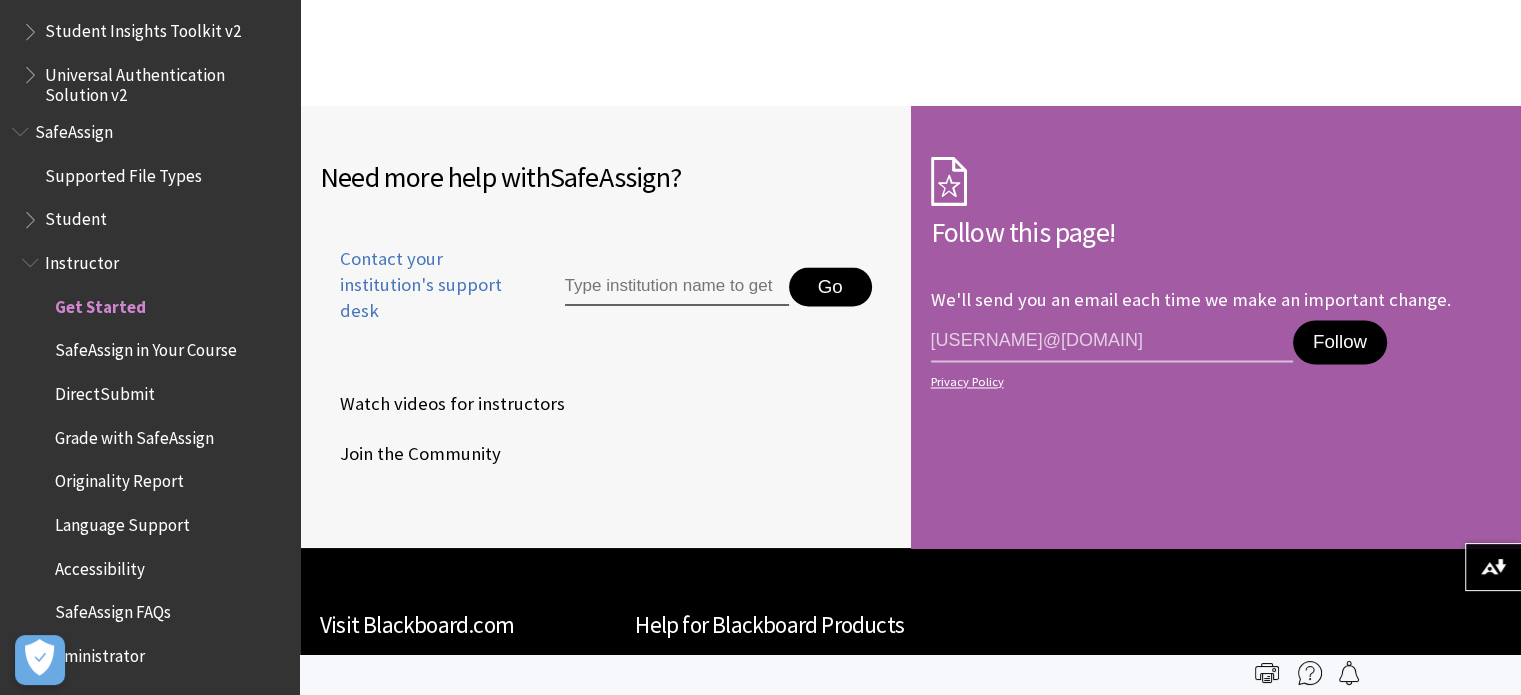 drag, startPoint x: 669, startPoint y: 314, endPoint x: 678, endPoint y: 269, distance: 45.891174 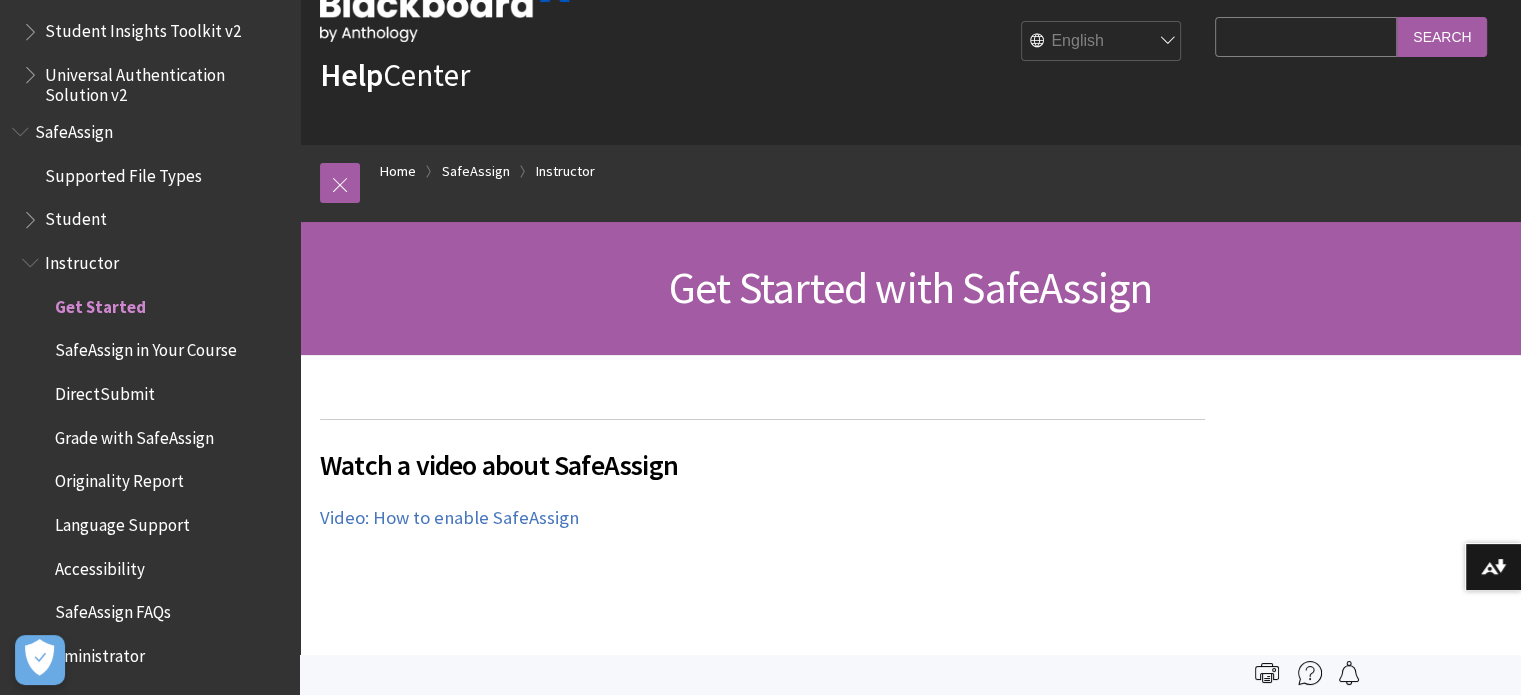 scroll, scrollTop: 0, scrollLeft: 0, axis: both 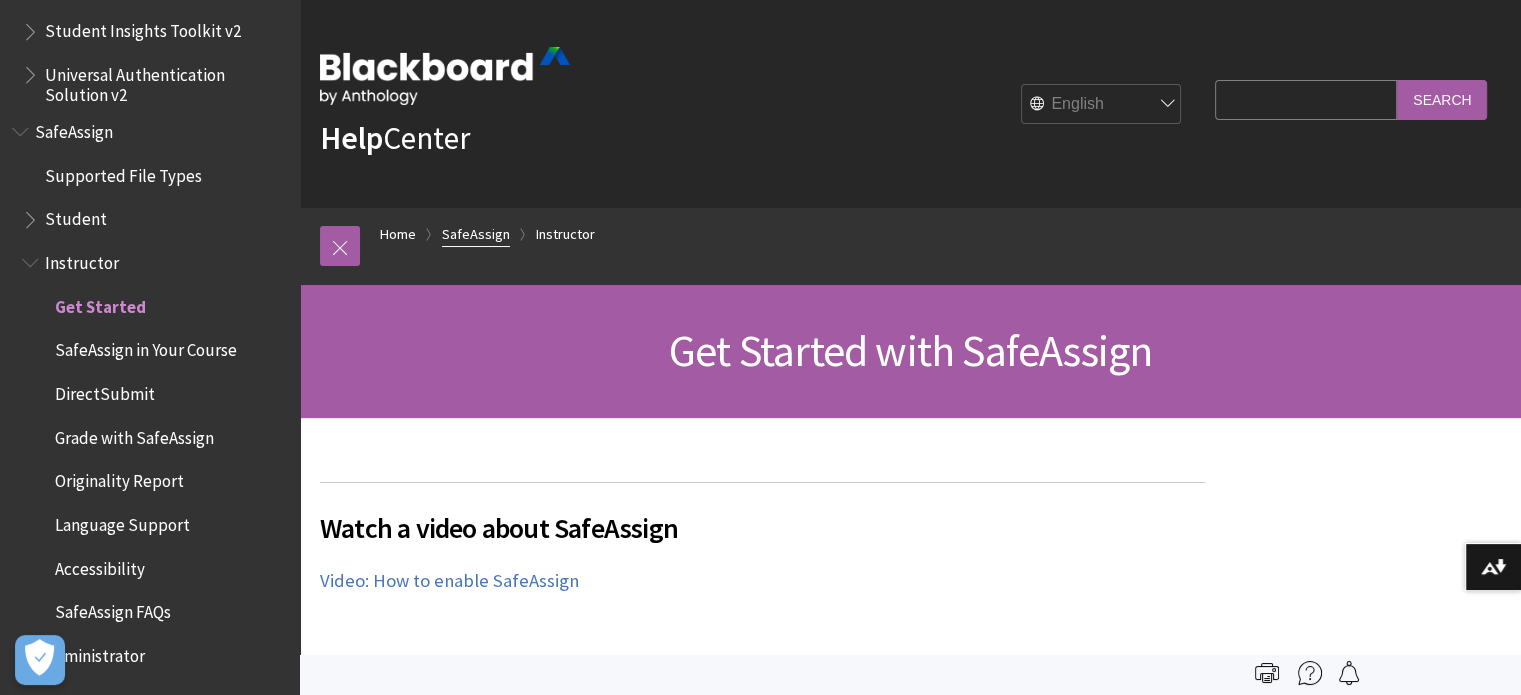 click on "SafeAssign" at bounding box center [476, 234] 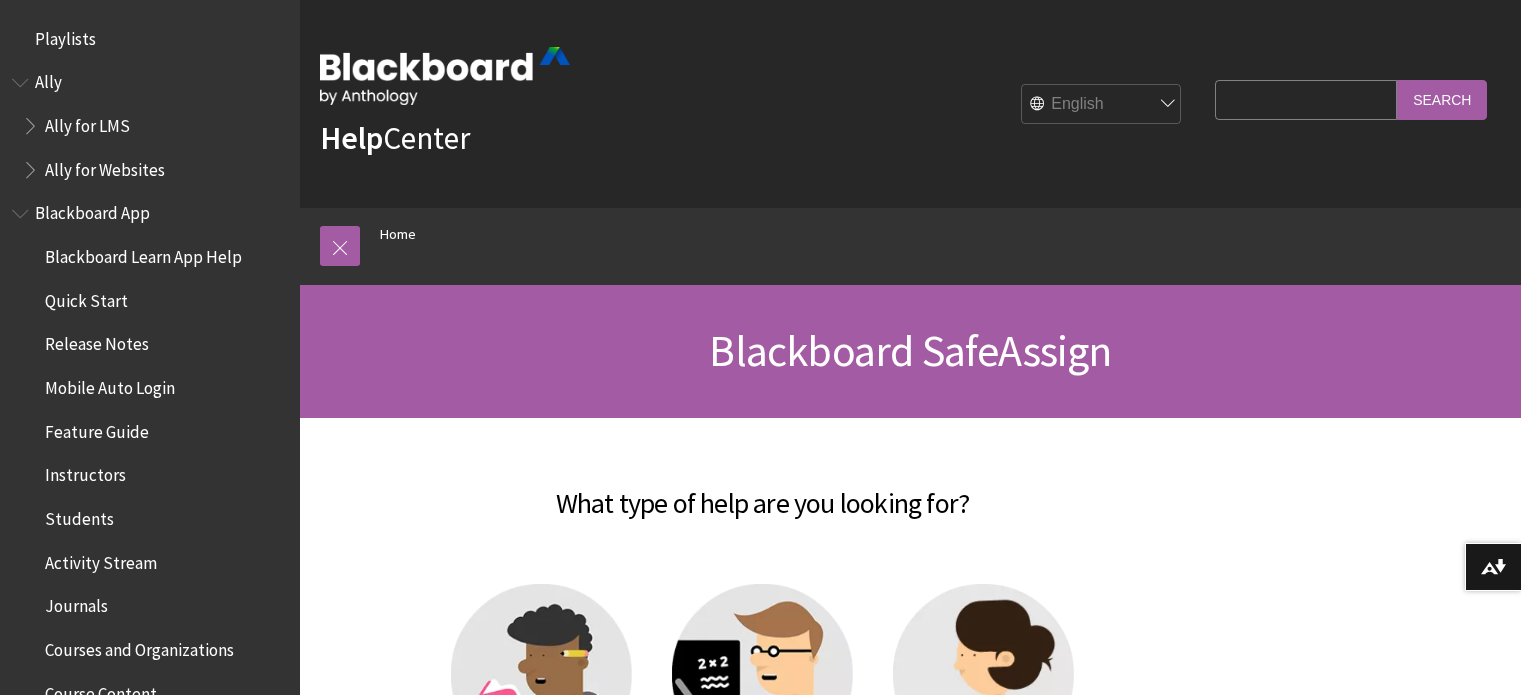 scroll, scrollTop: 0, scrollLeft: 0, axis: both 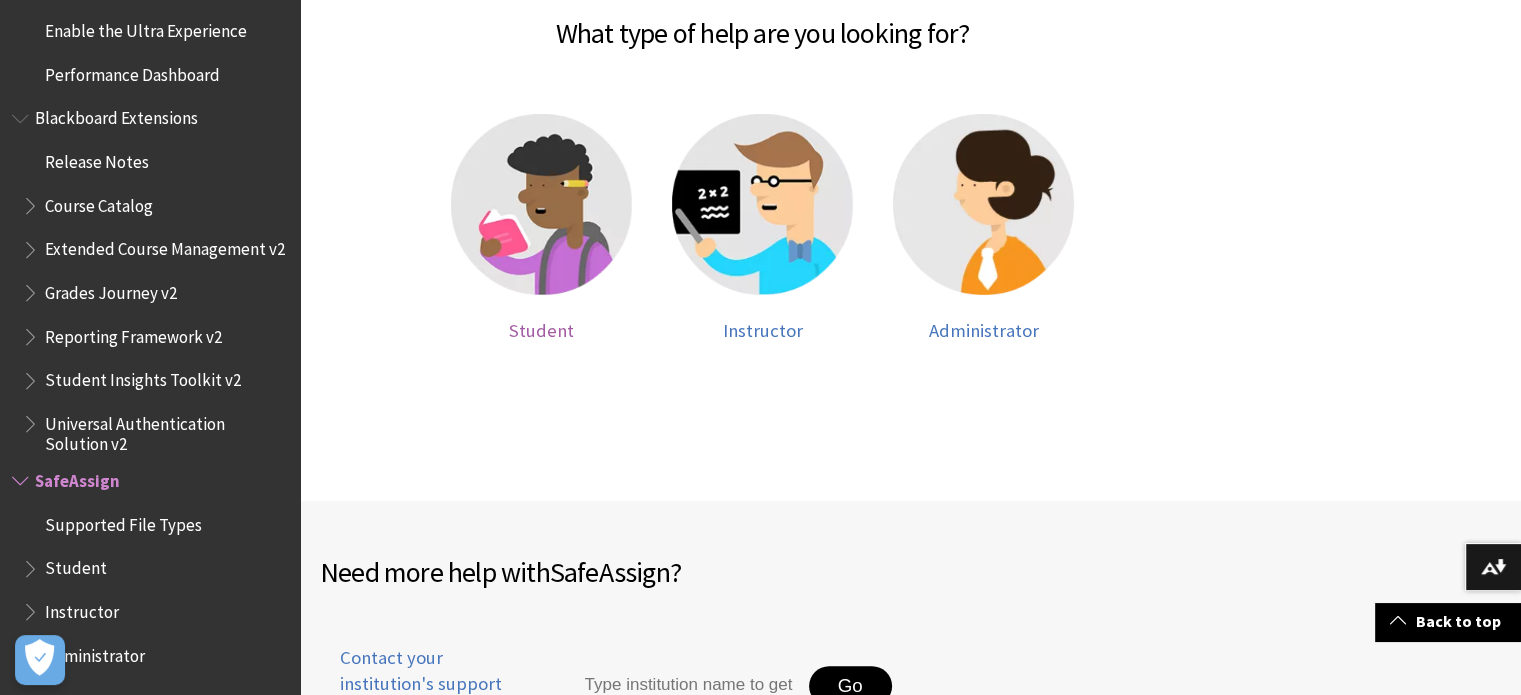 click at bounding box center [541, 204] 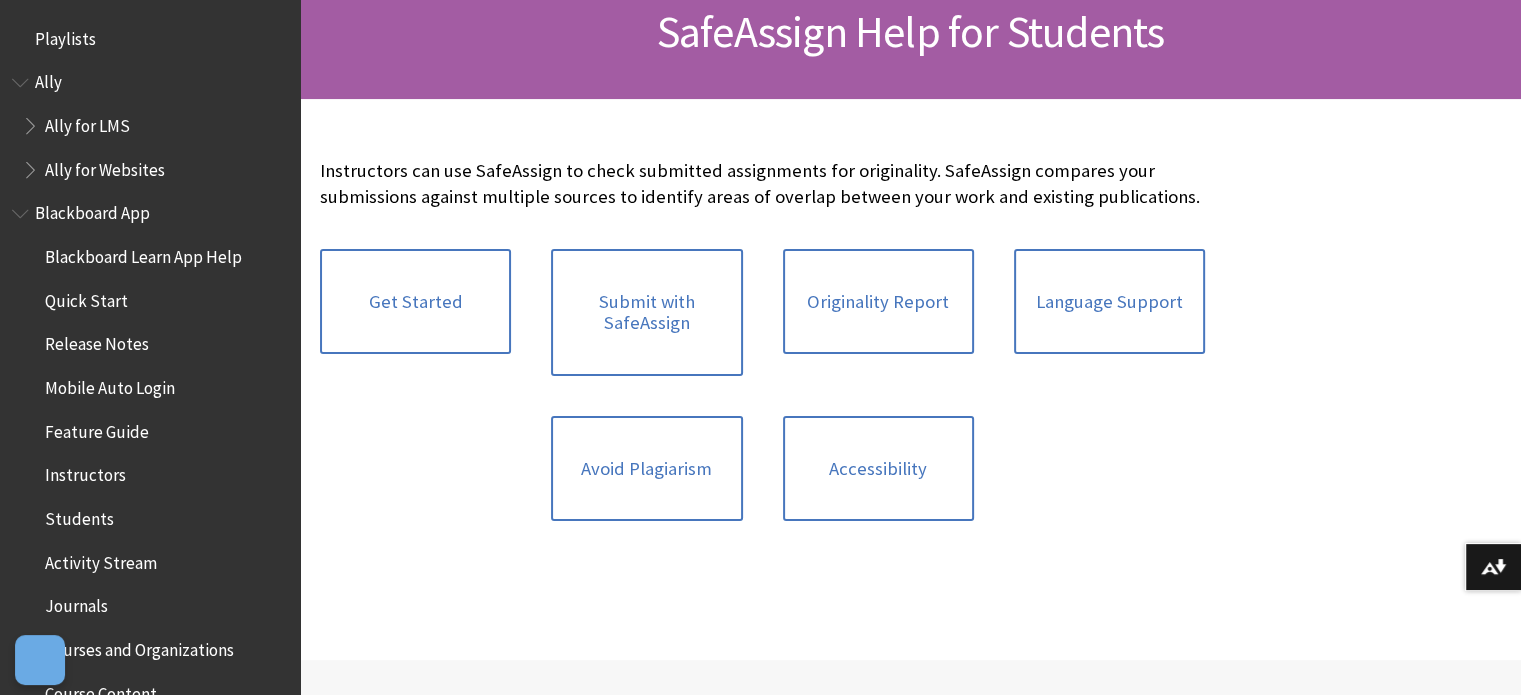 scroll, scrollTop: 0, scrollLeft: 0, axis: both 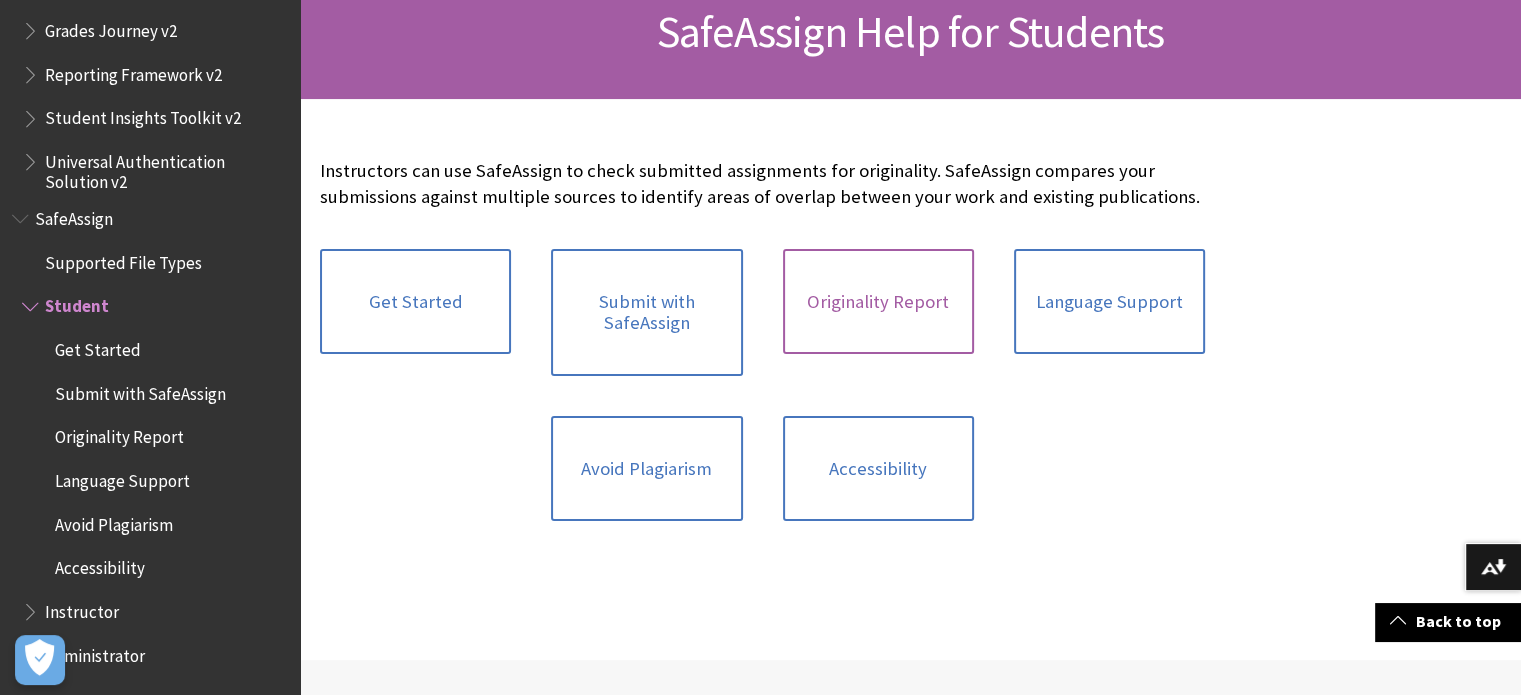 click on "Originality Report" at bounding box center (878, 302) 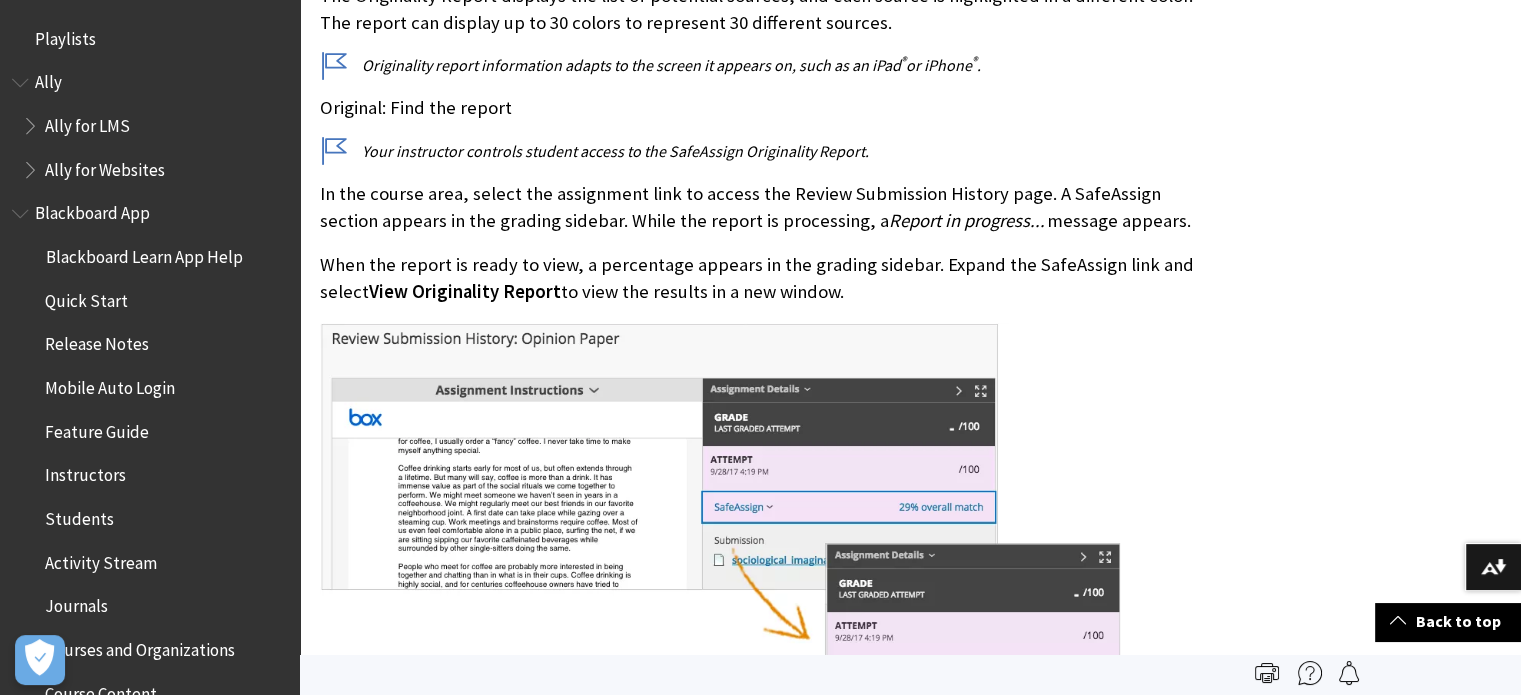 scroll, scrollTop: 0, scrollLeft: 0, axis: both 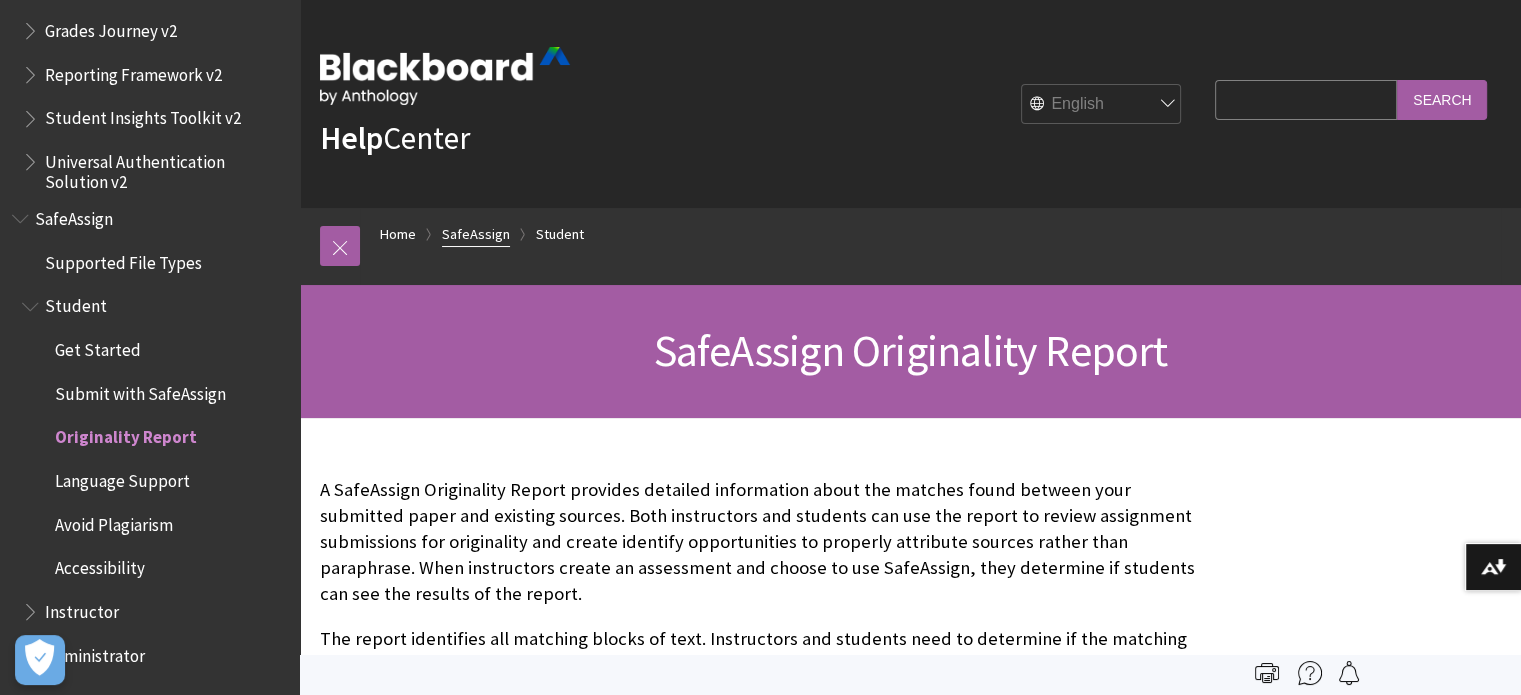 click on "SafeAssign" at bounding box center [476, 234] 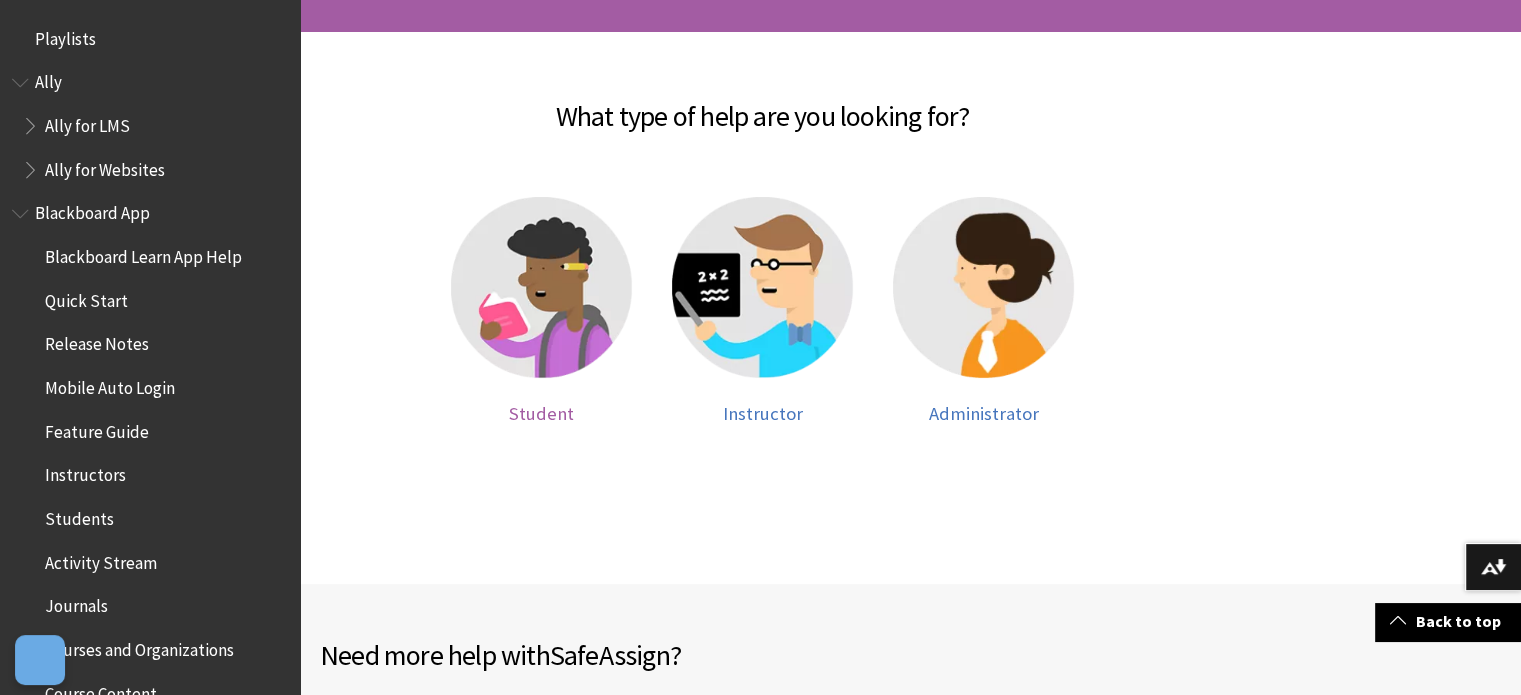 scroll, scrollTop: 387, scrollLeft: 0, axis: vertical 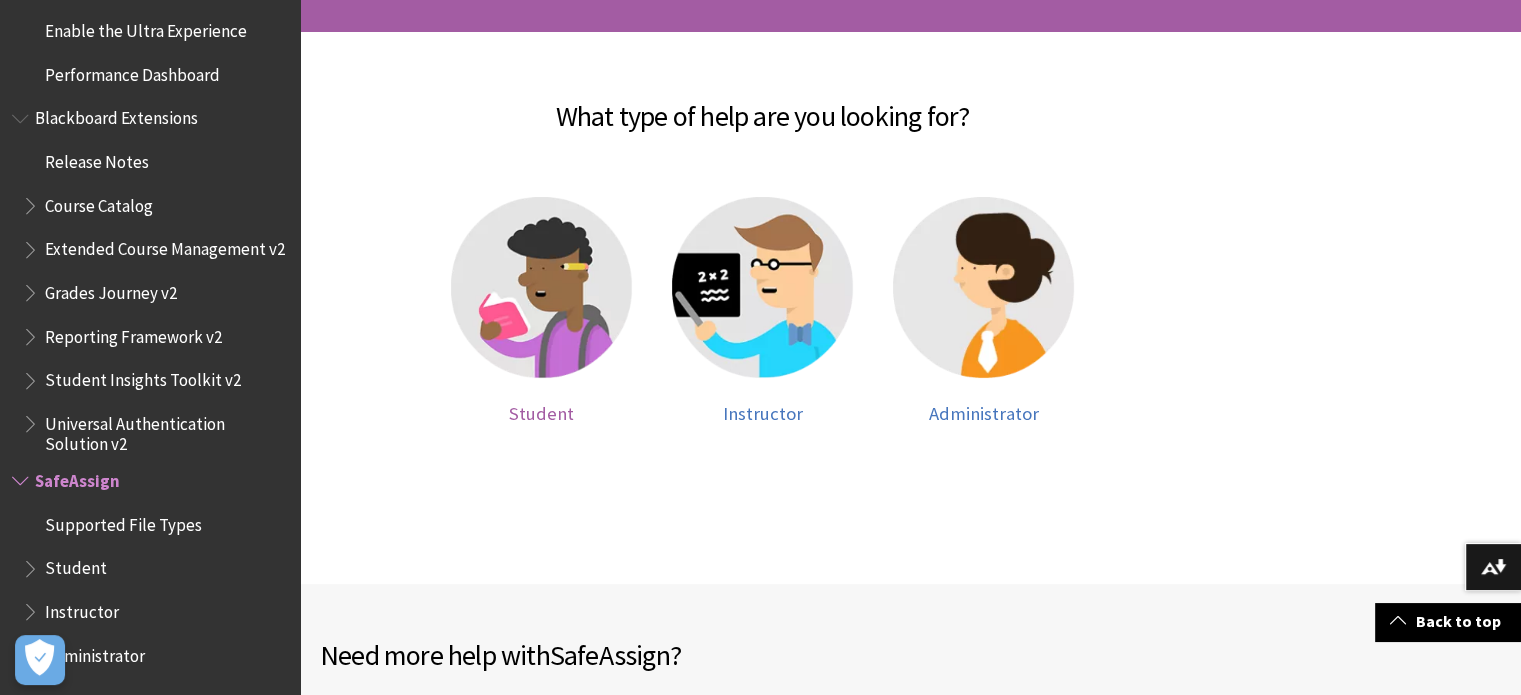 click at bounding box center [541, 287] 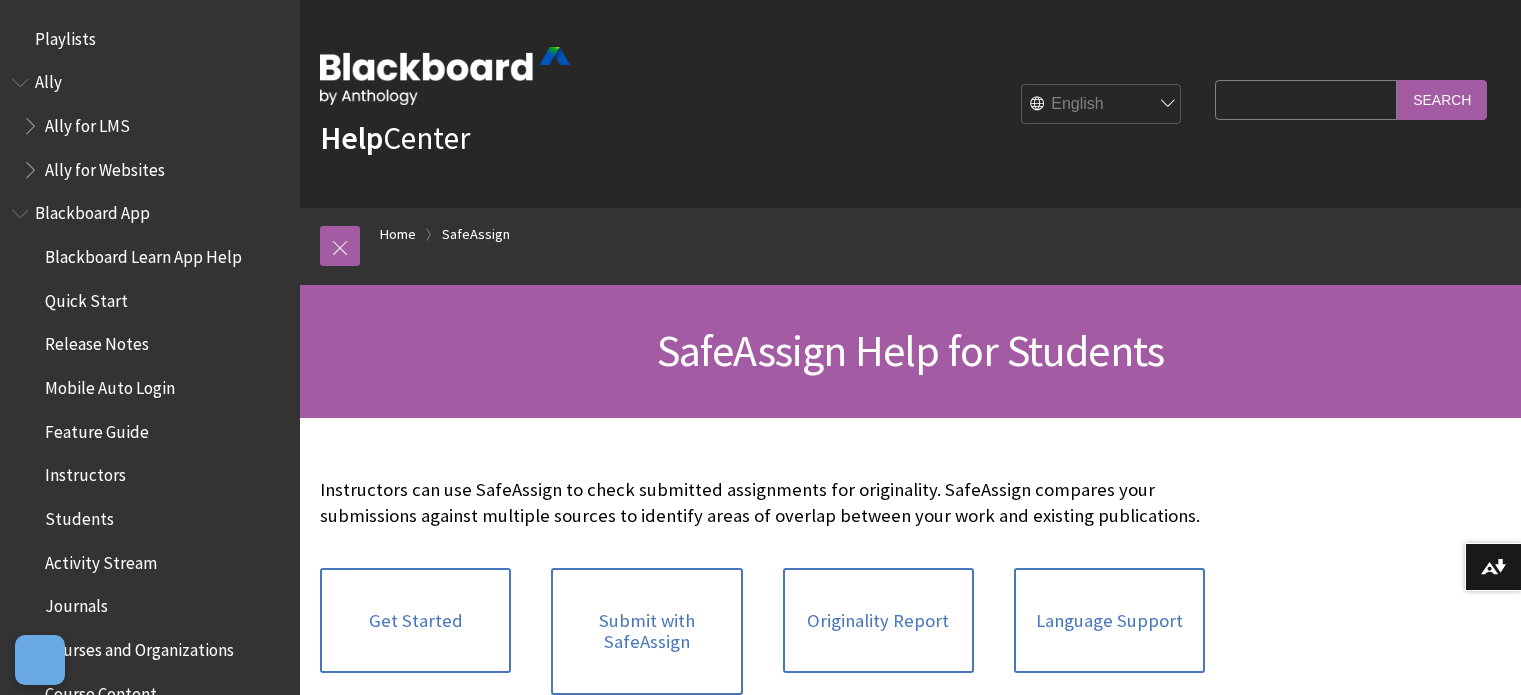 scroll, scrollTop: 343, scrollLeft: 0, axis: vertical 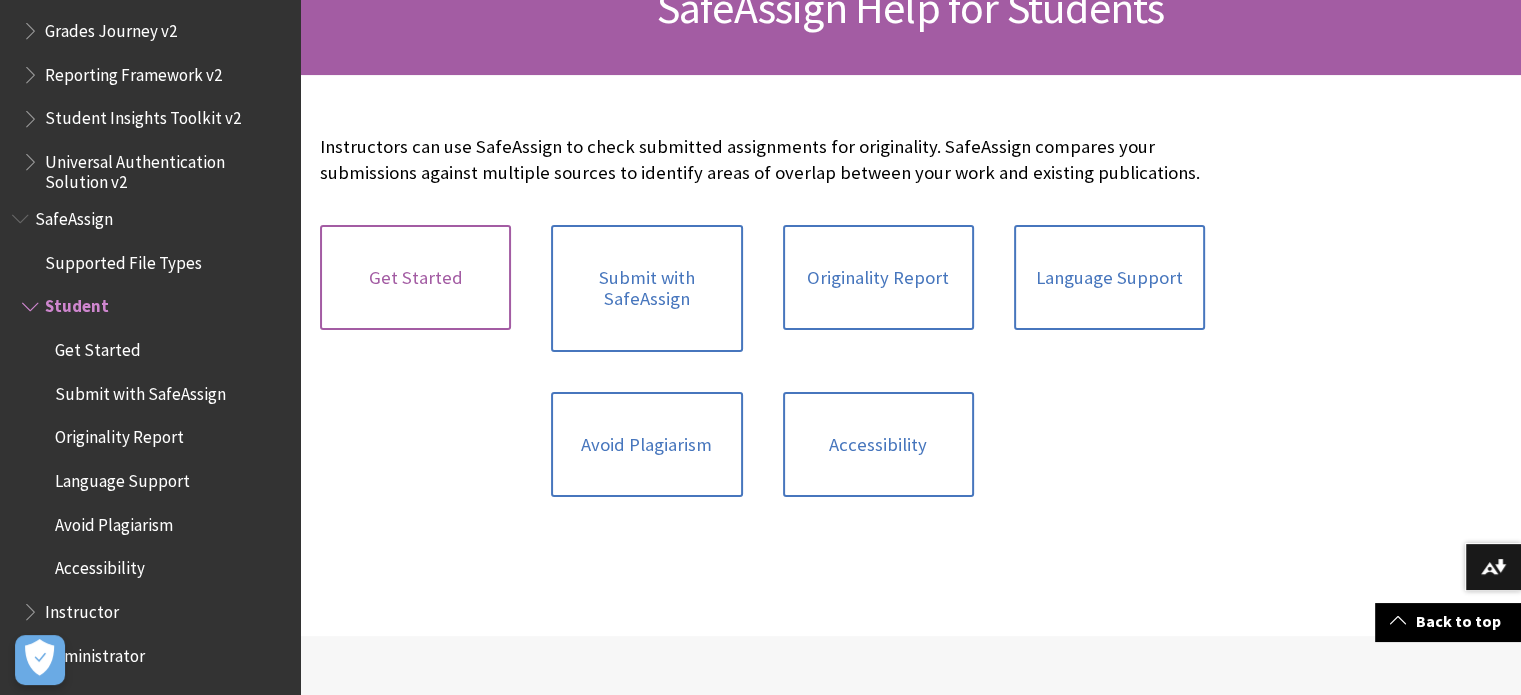 click on "Get Started" at bounding box center [415, 278] 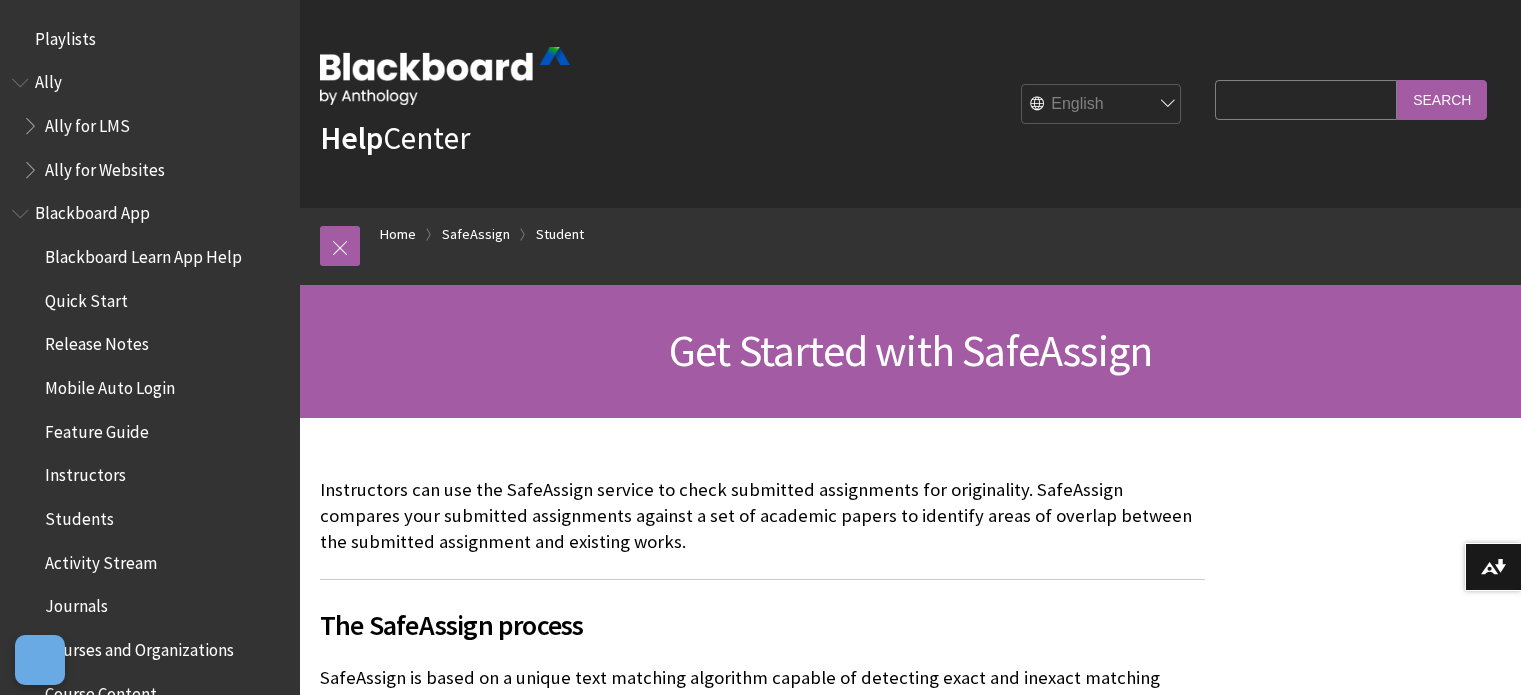 scroll, scrollTop: 480, scrollLeft: 0, axis: vertical 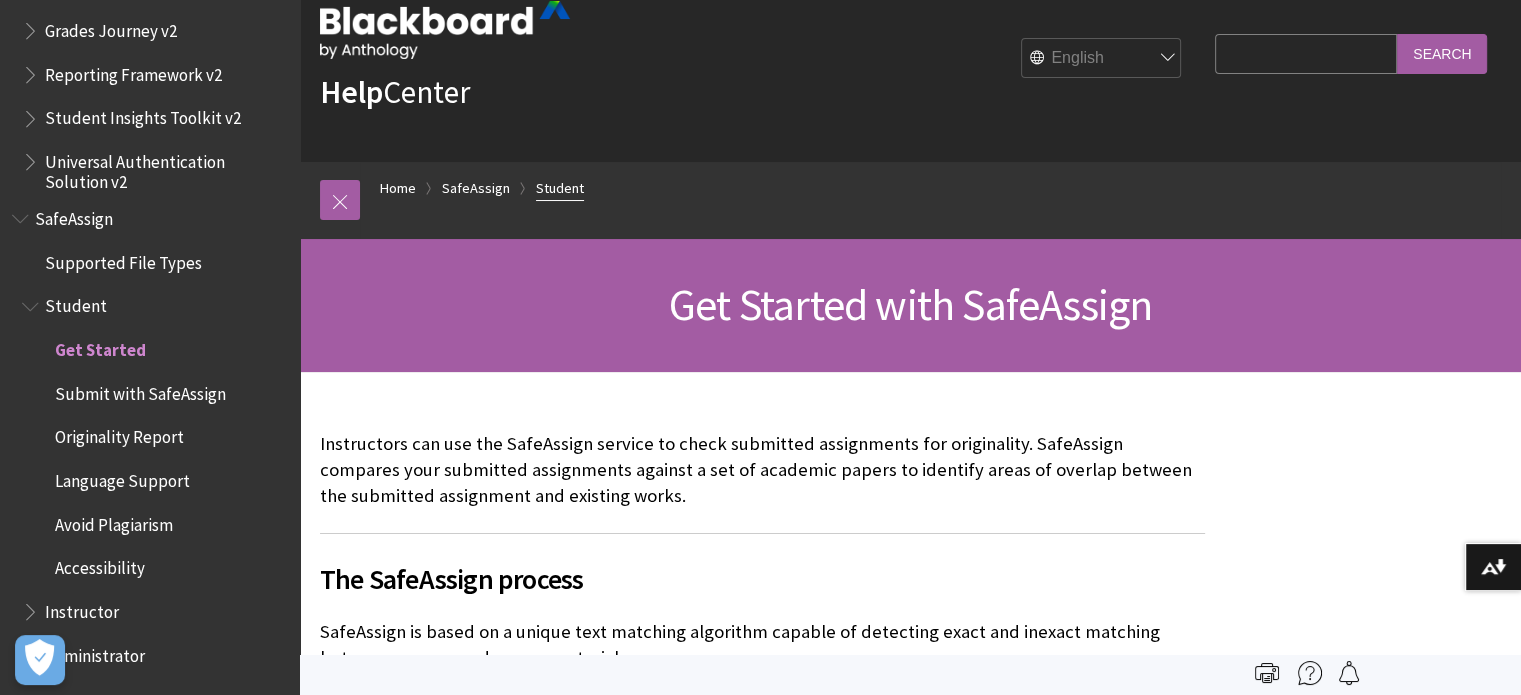 click on "Student" at bounding box center (560, 188) 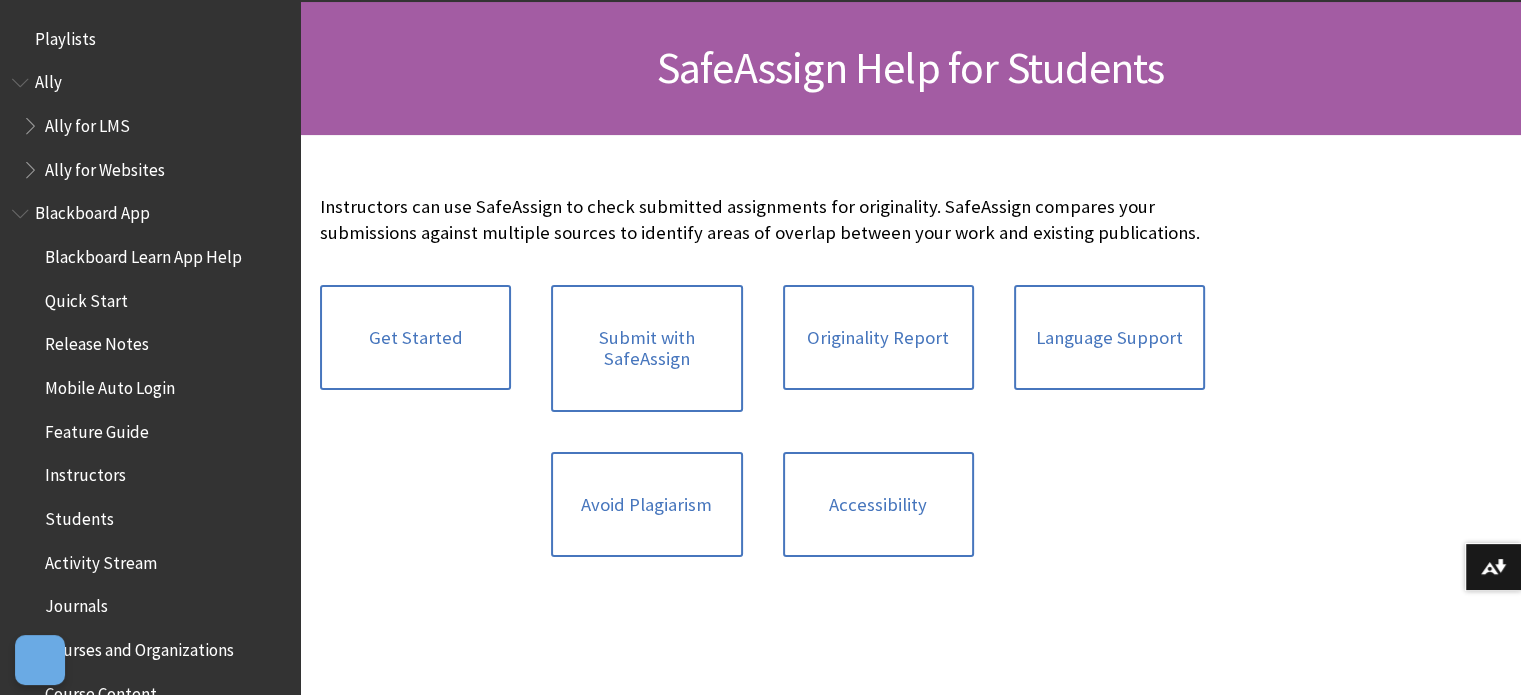 scroll, scrollTop: 312, scrollLeft: 0, axis: vertical 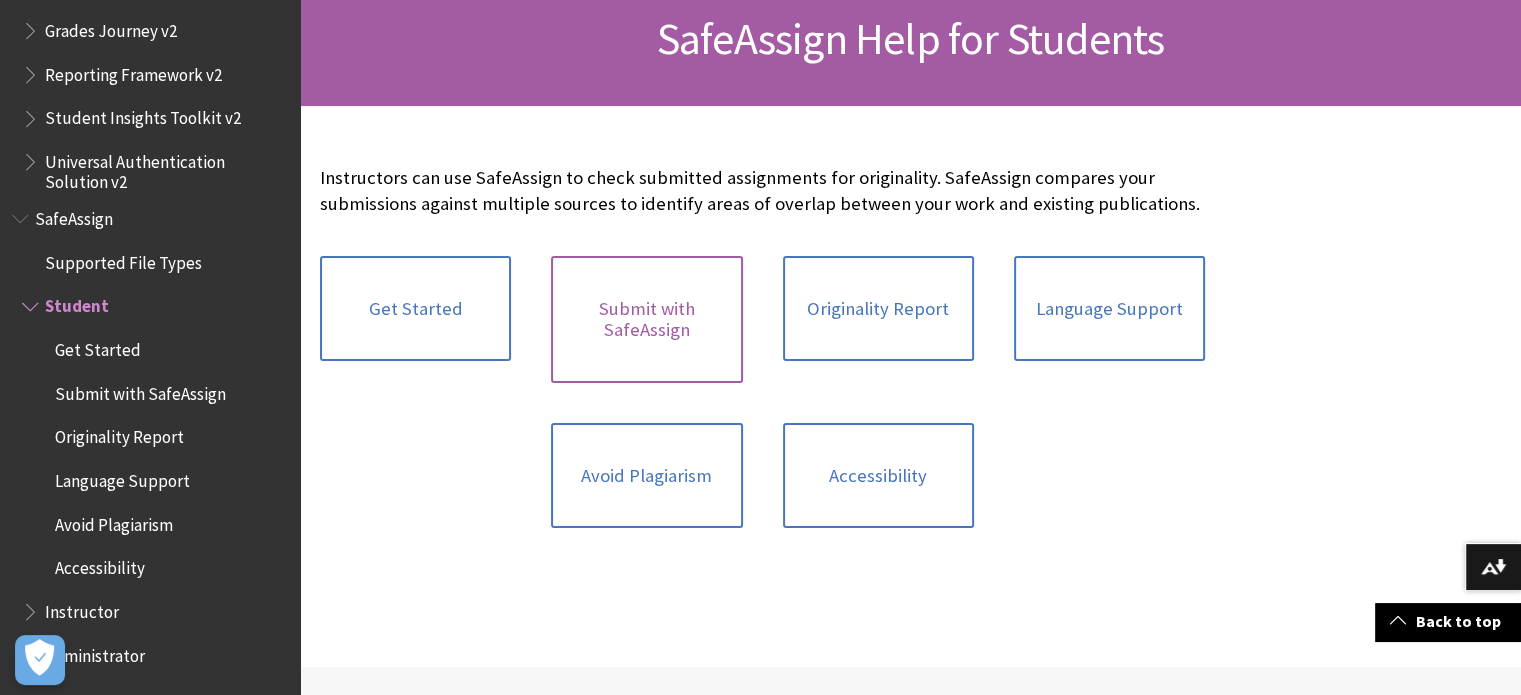 click on "Submit with SafeAssign" at bounding box center (646, 319) 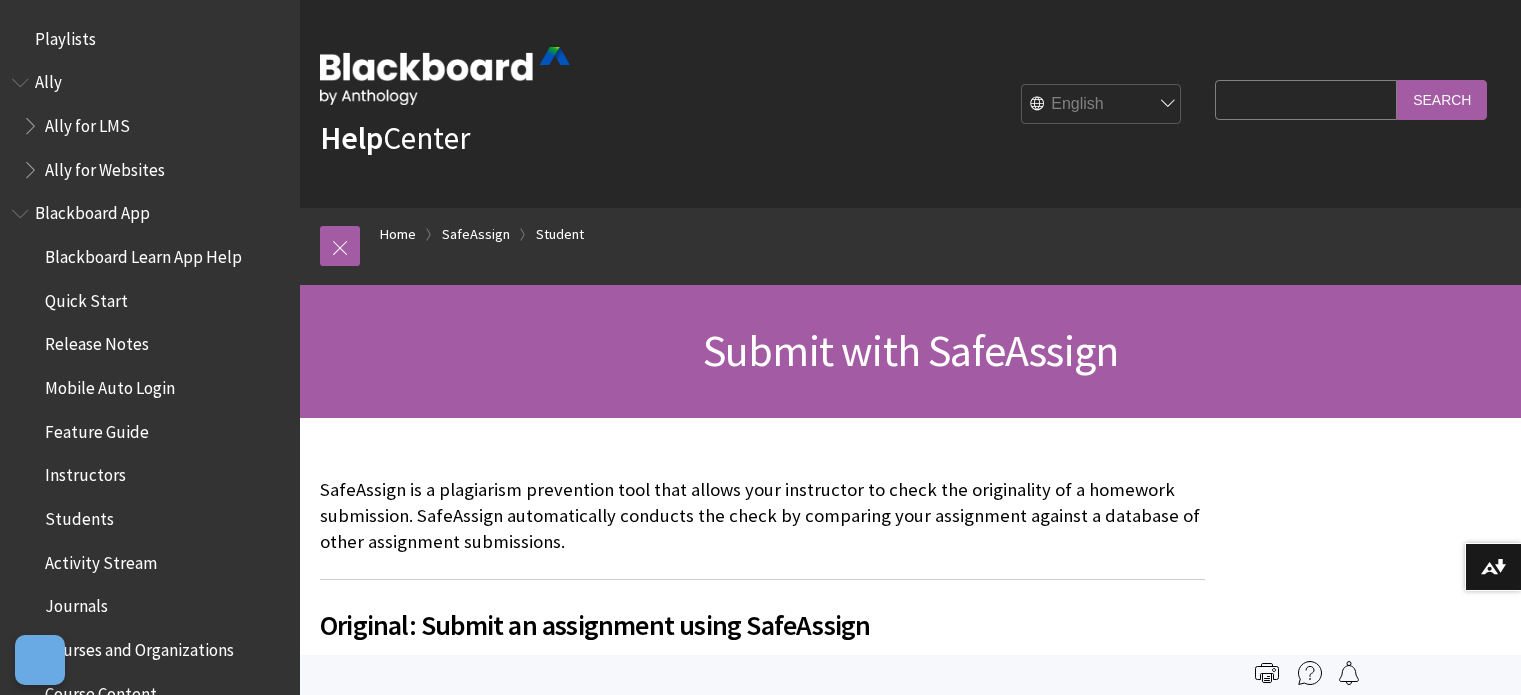 scroll, scrollTop: 400, scrollLeft: 0, axis: vertical 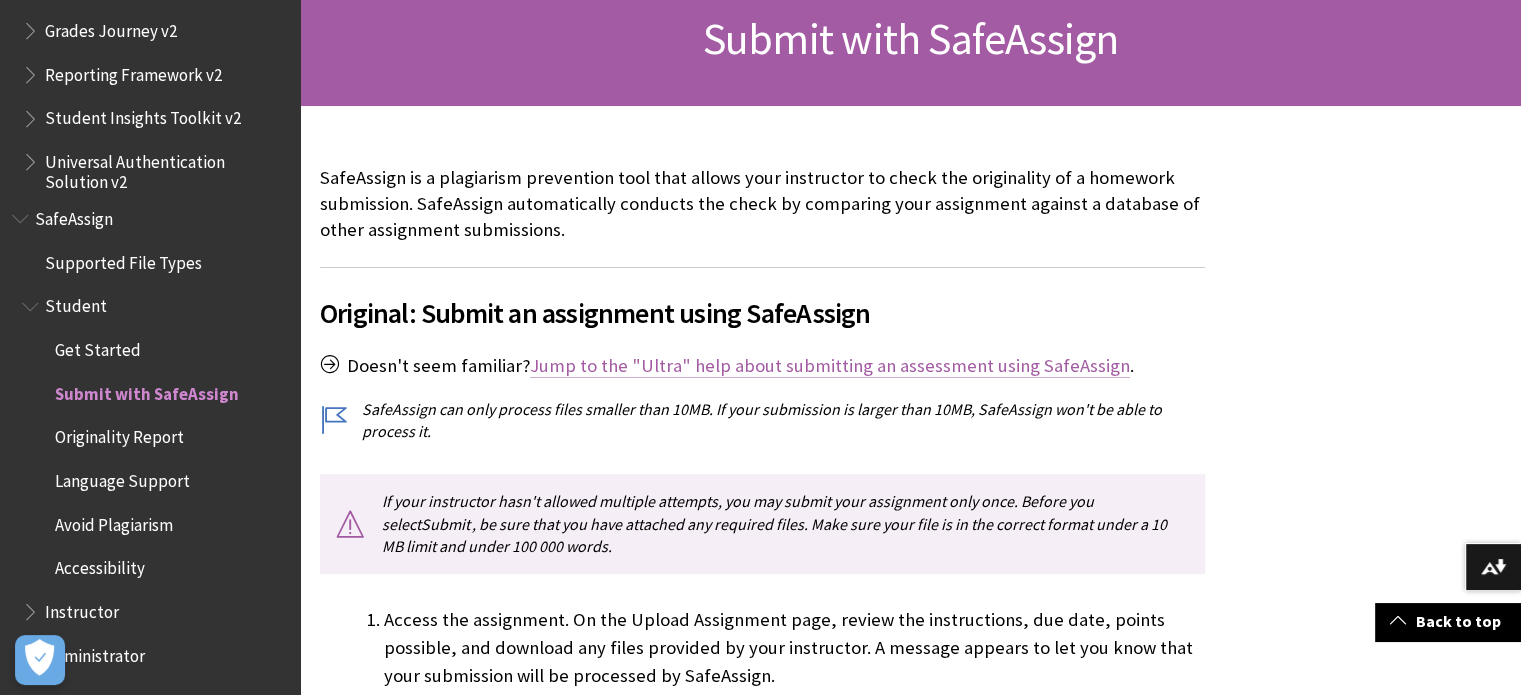 click on "Jump to the "Ultra" help about submitting an assessment using SafeAssign" at bounding box center (830, 366) 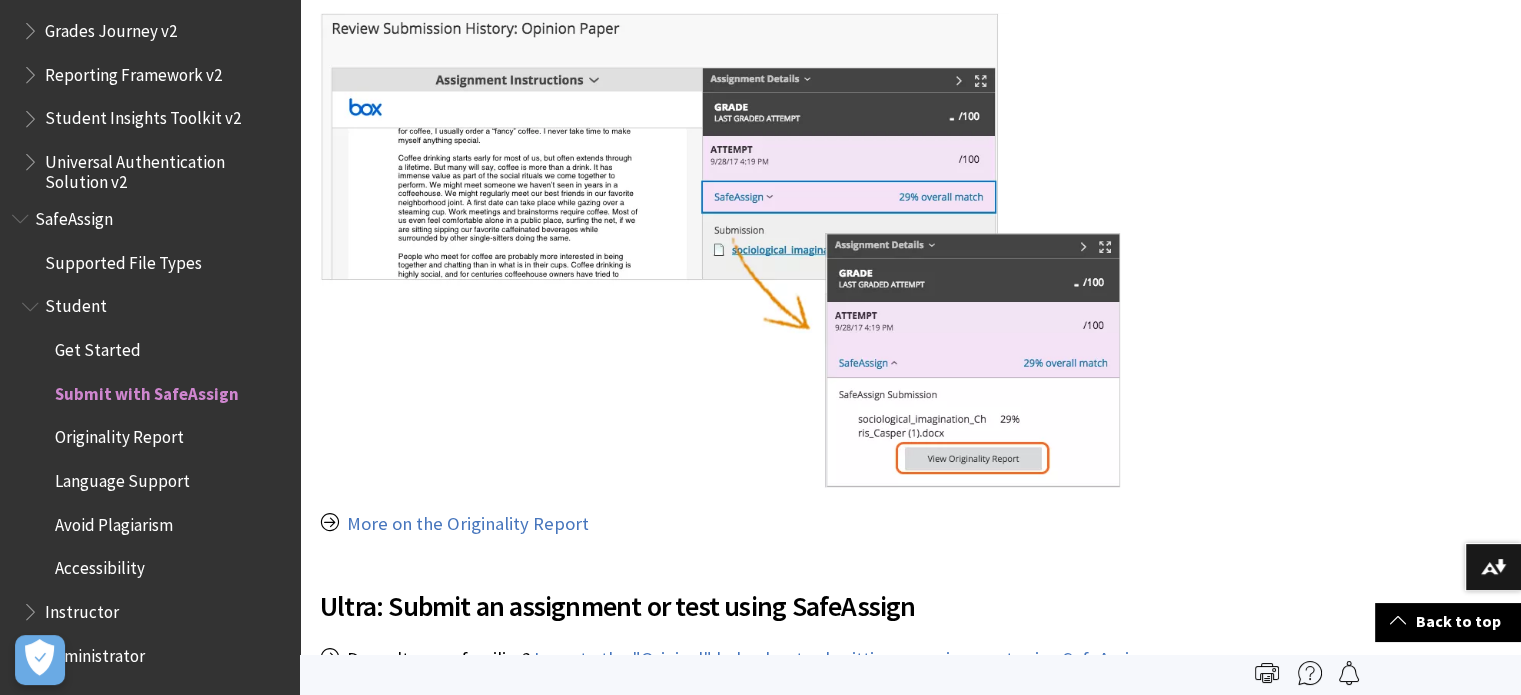 scroll, scrollTop: 1768, scrollLeft: 0, axis: vertical 